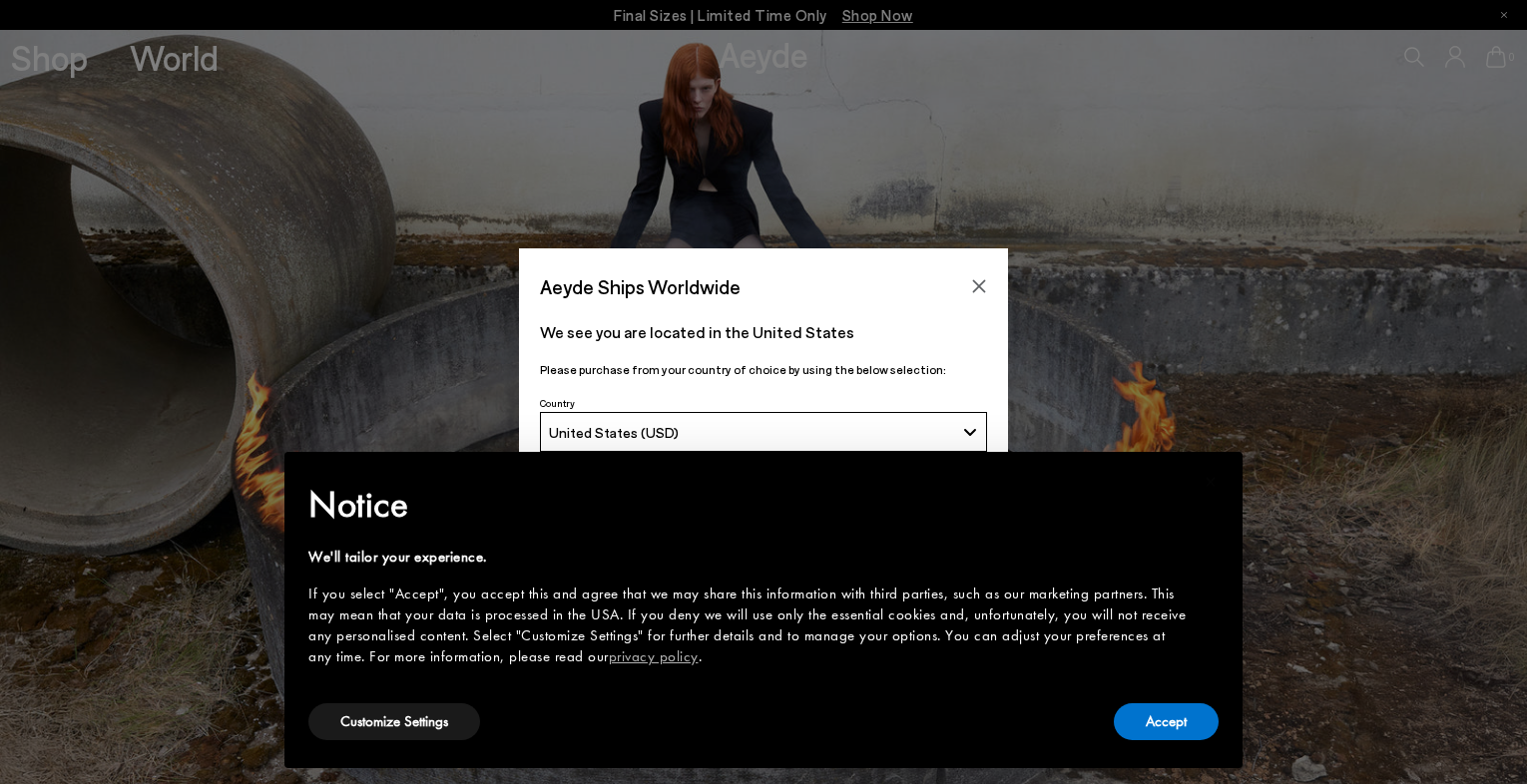 scroll, scrollTop: 0, scrollLeft: 0, axis: both 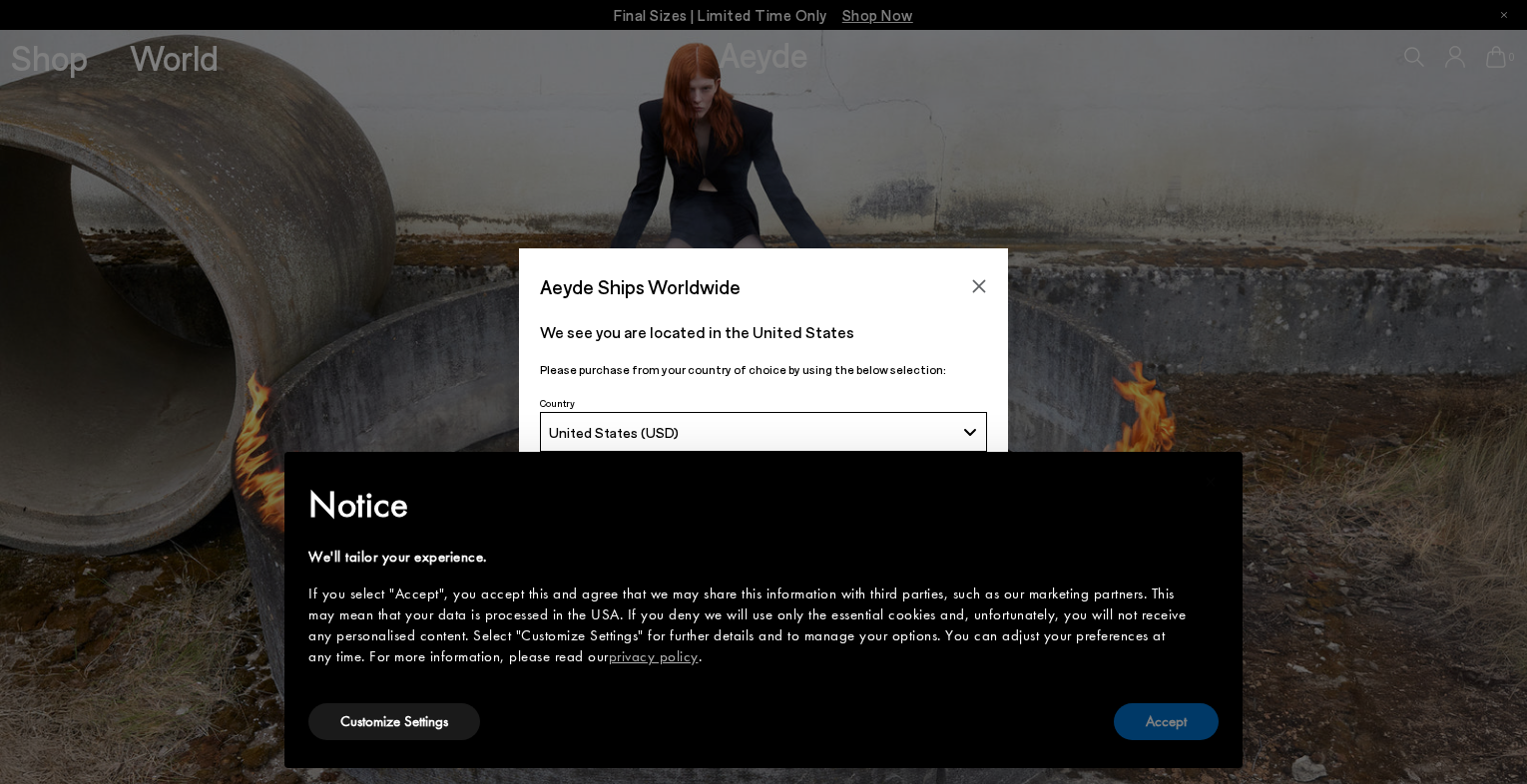click on "Accept" at bounding box center [1166, 721] 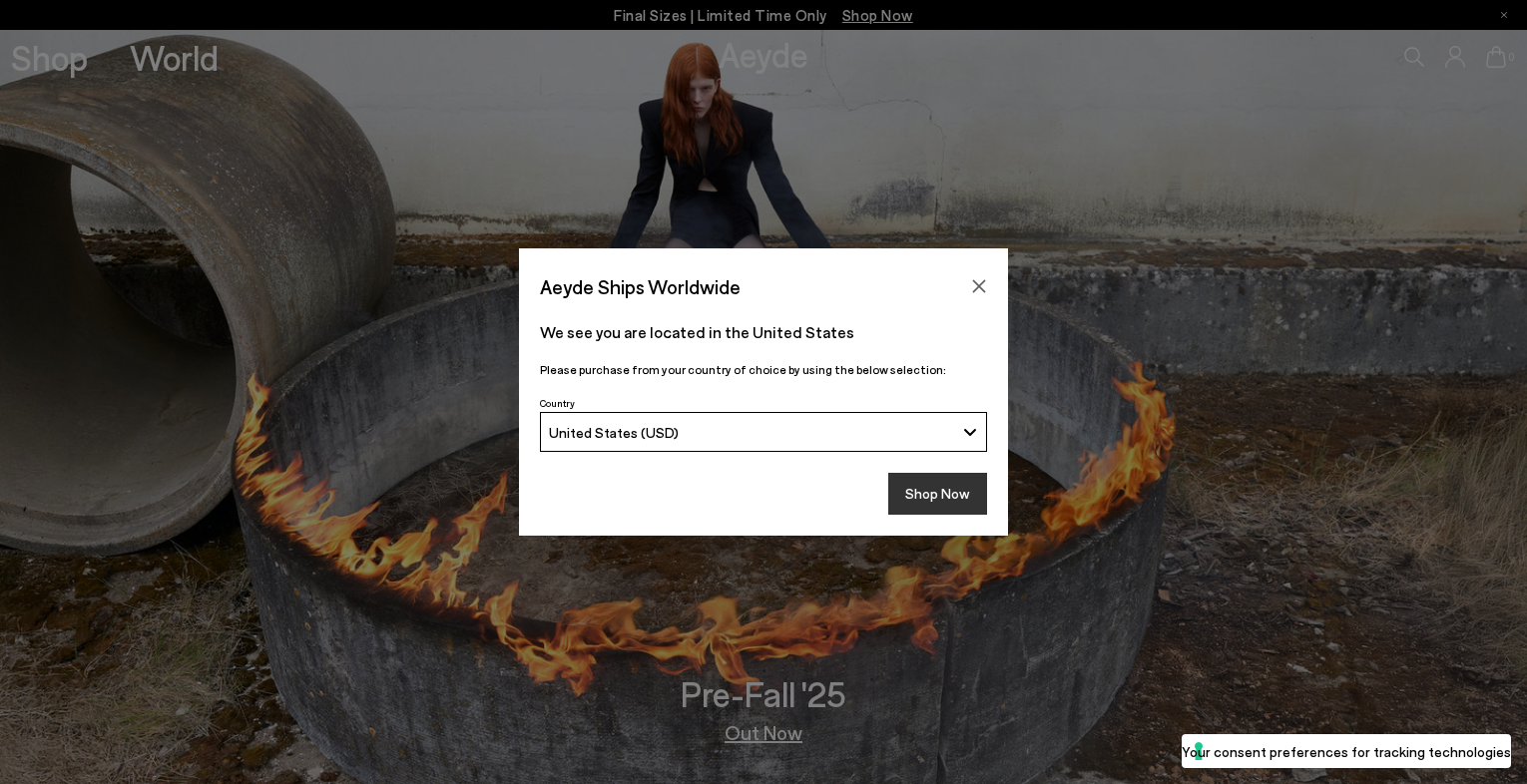 click on "Shop Now" at bounding box center [937, 494] 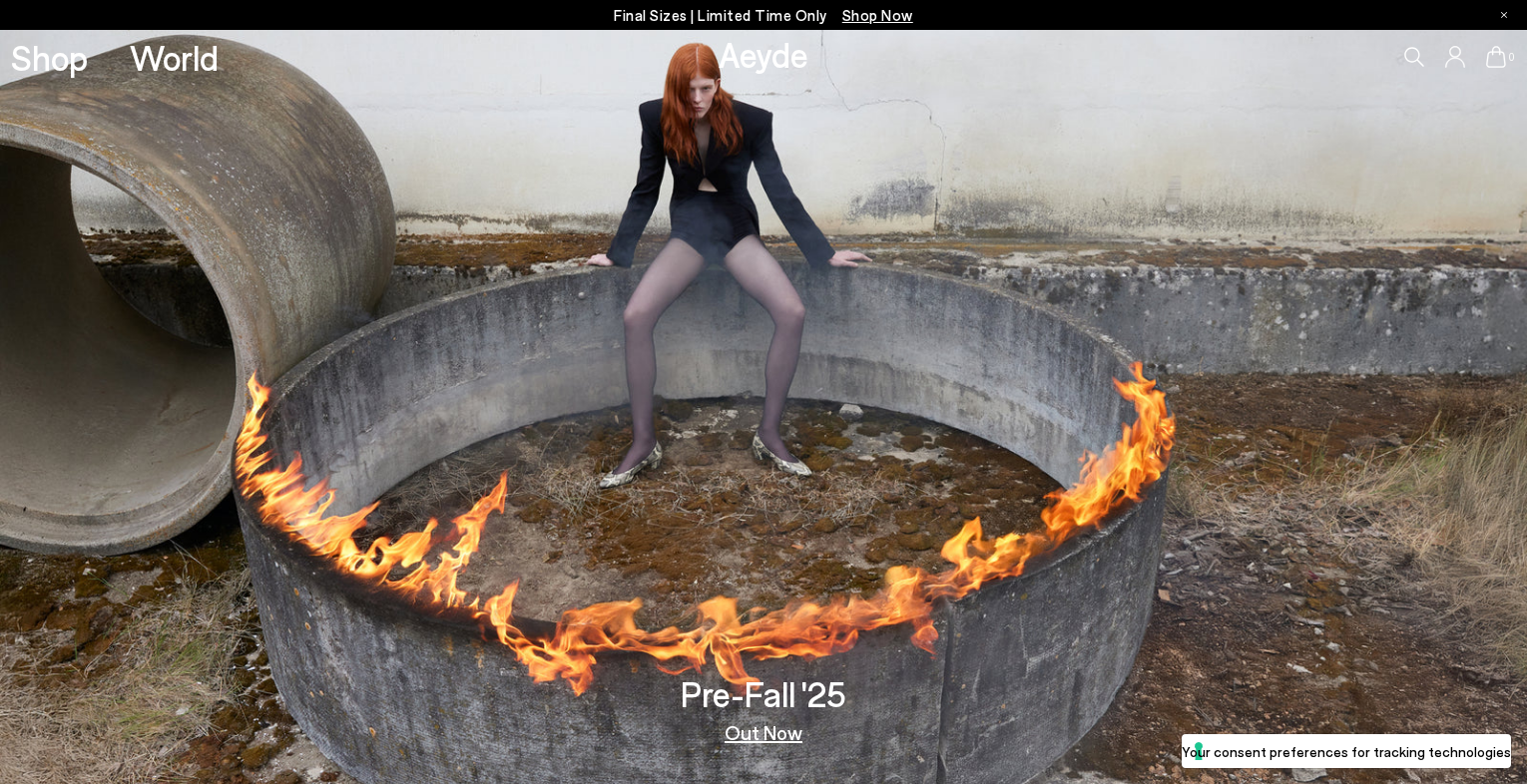 scroll, scrollTop: 0, scrollLeft: 0, axis: both 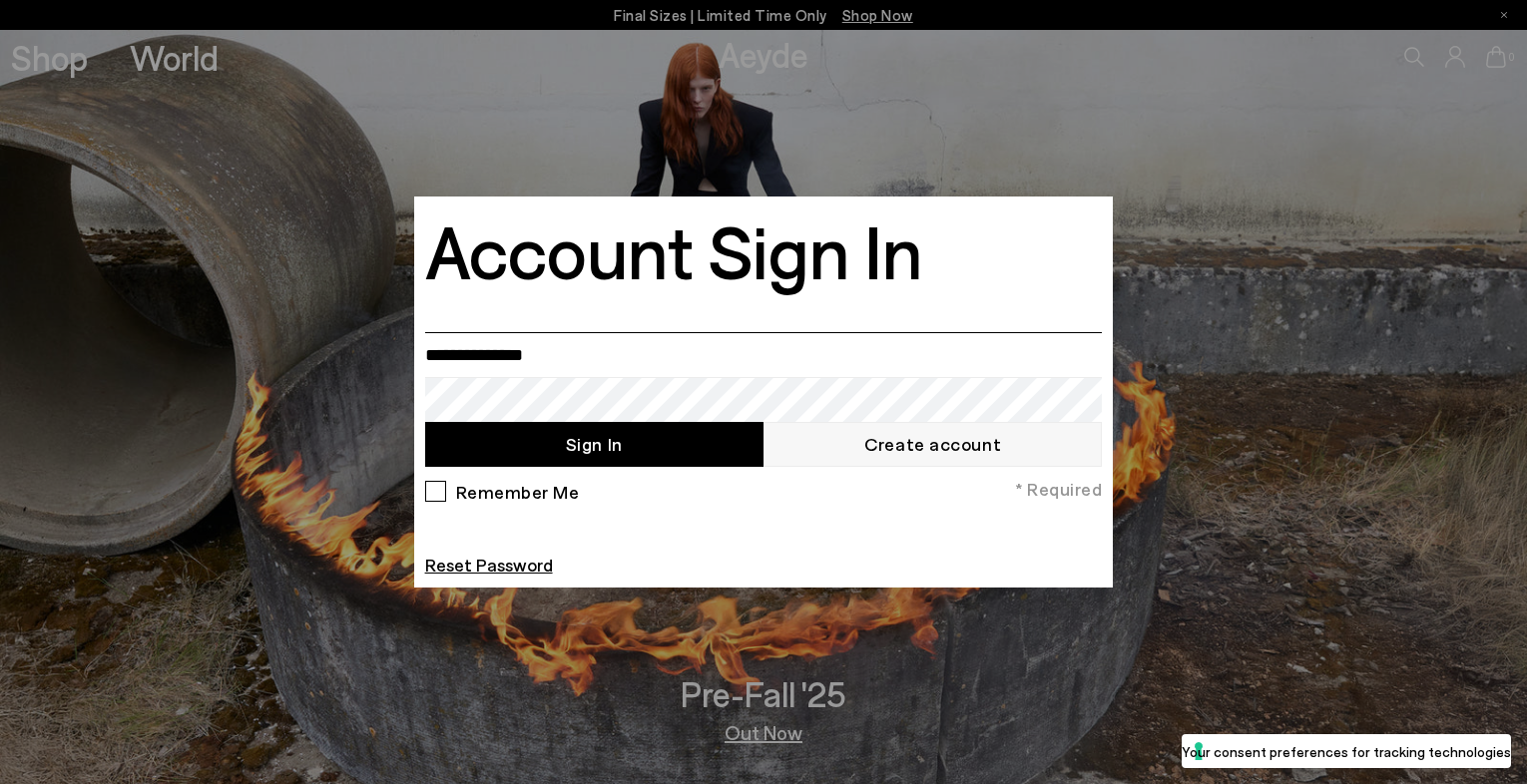 click at bounding box center (764, 354) 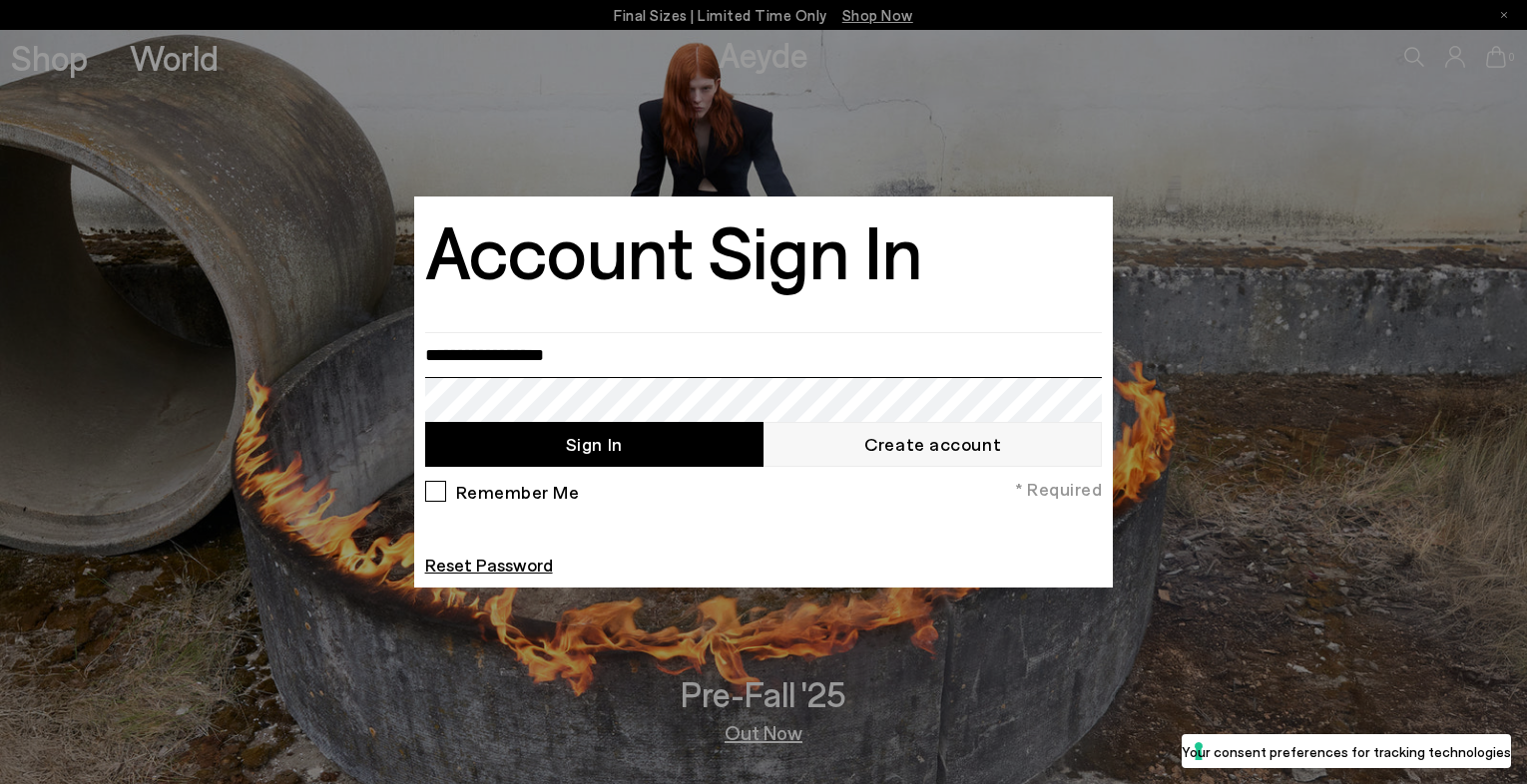 click on "Sign In" at bounding box center [594, 444] 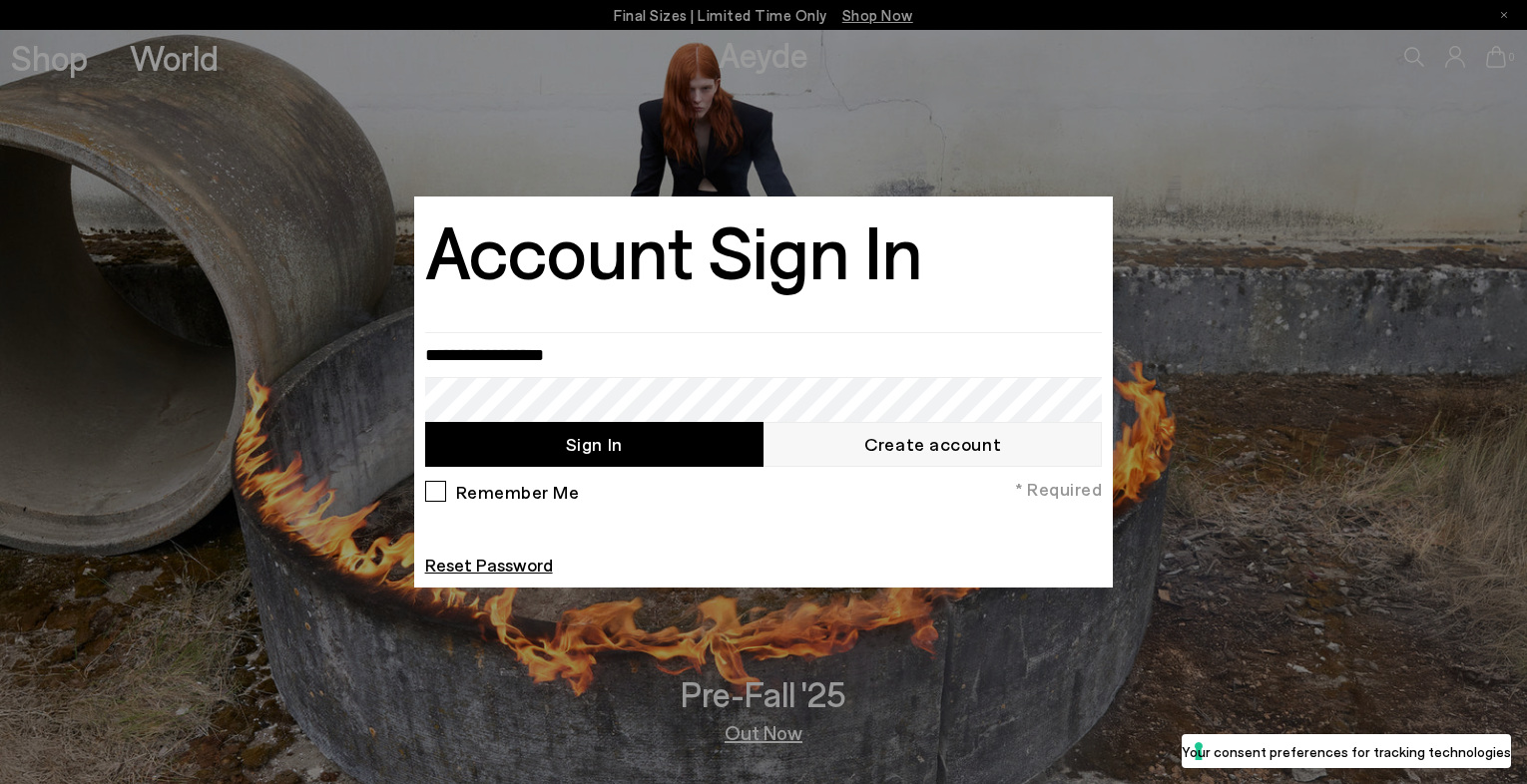 click on "Sign In" at bounding box center (594, 444) 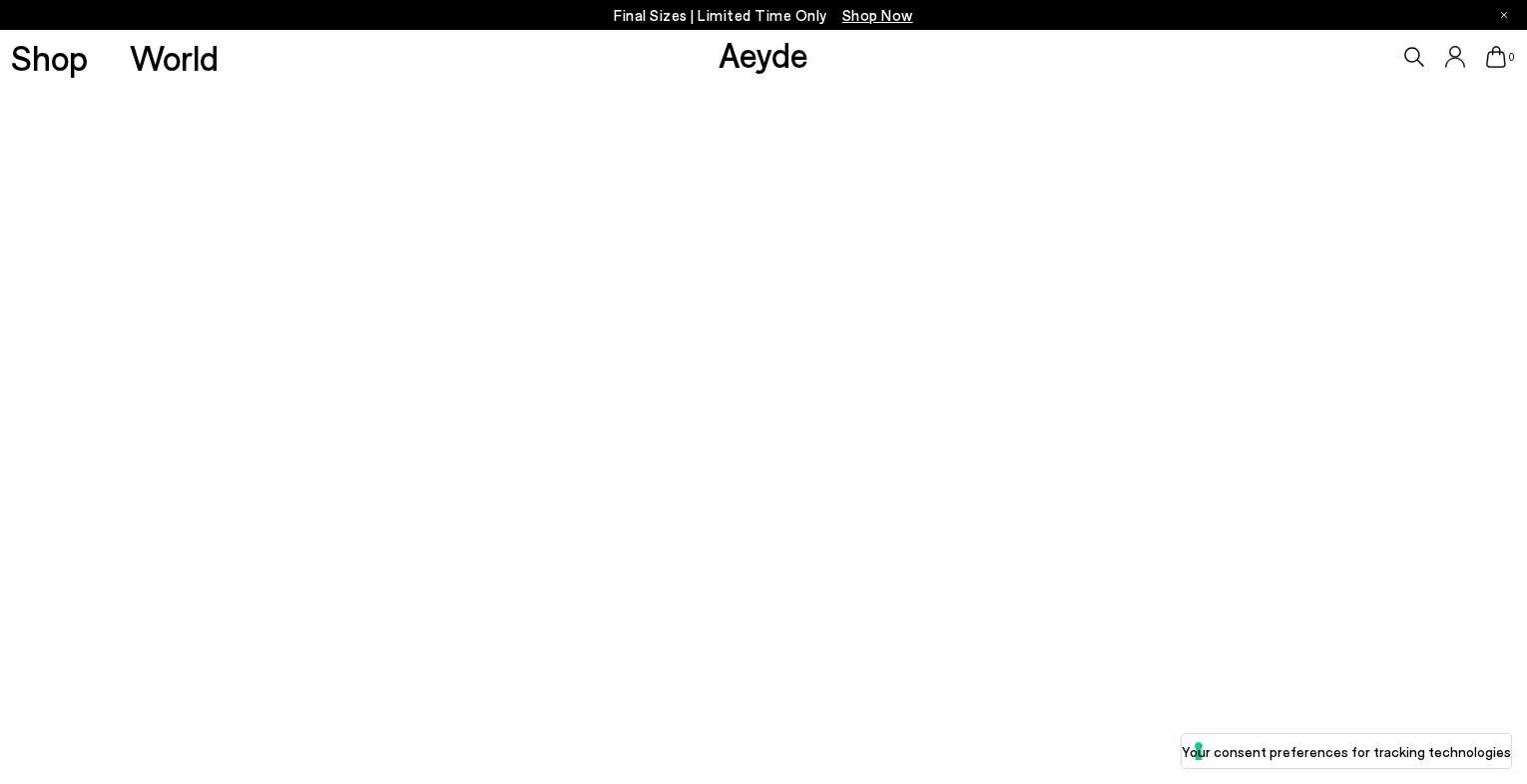 scroll, scrollTop: 0, scrollLeft: 0, axis: both 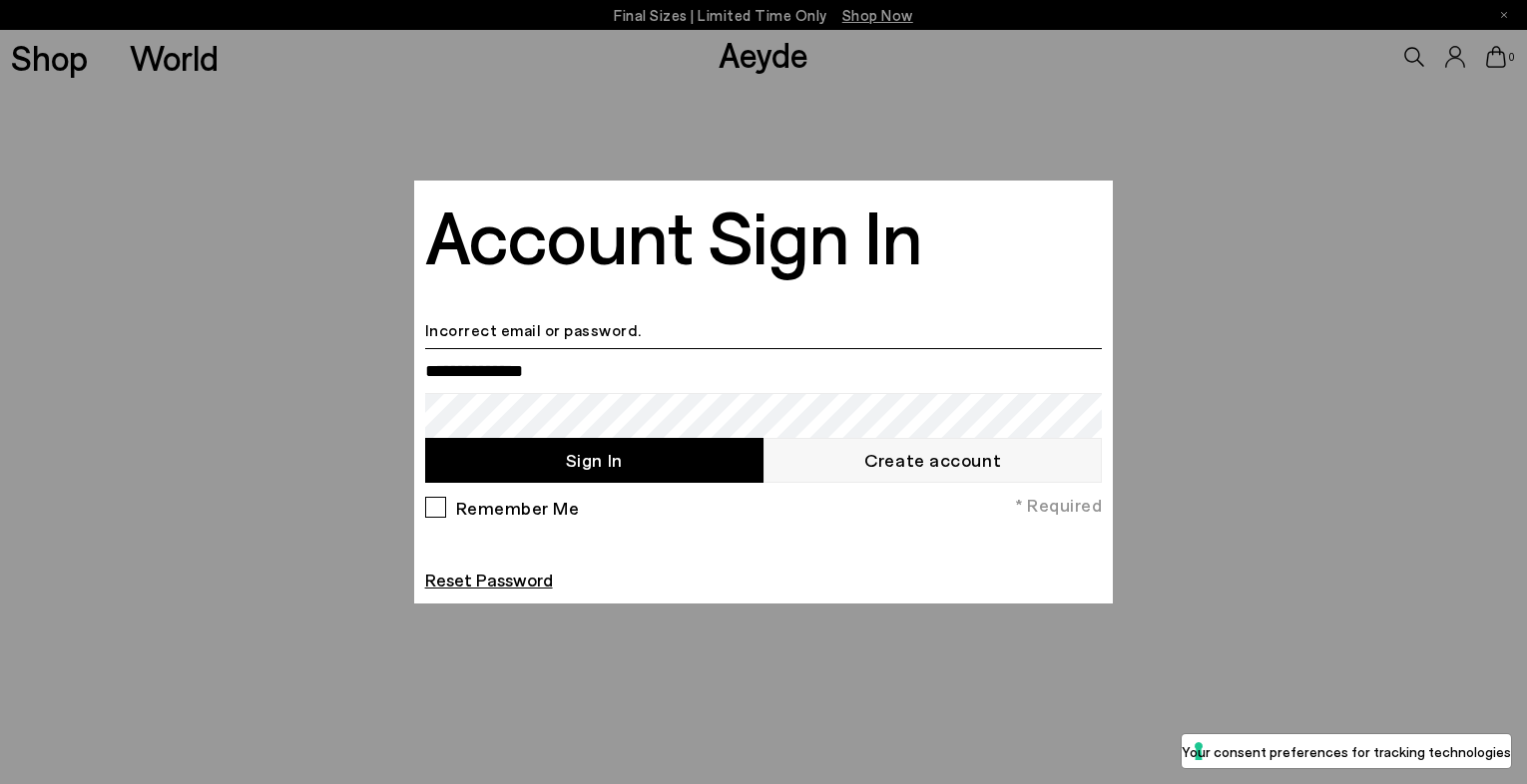 click at bounding box center [764, 370] 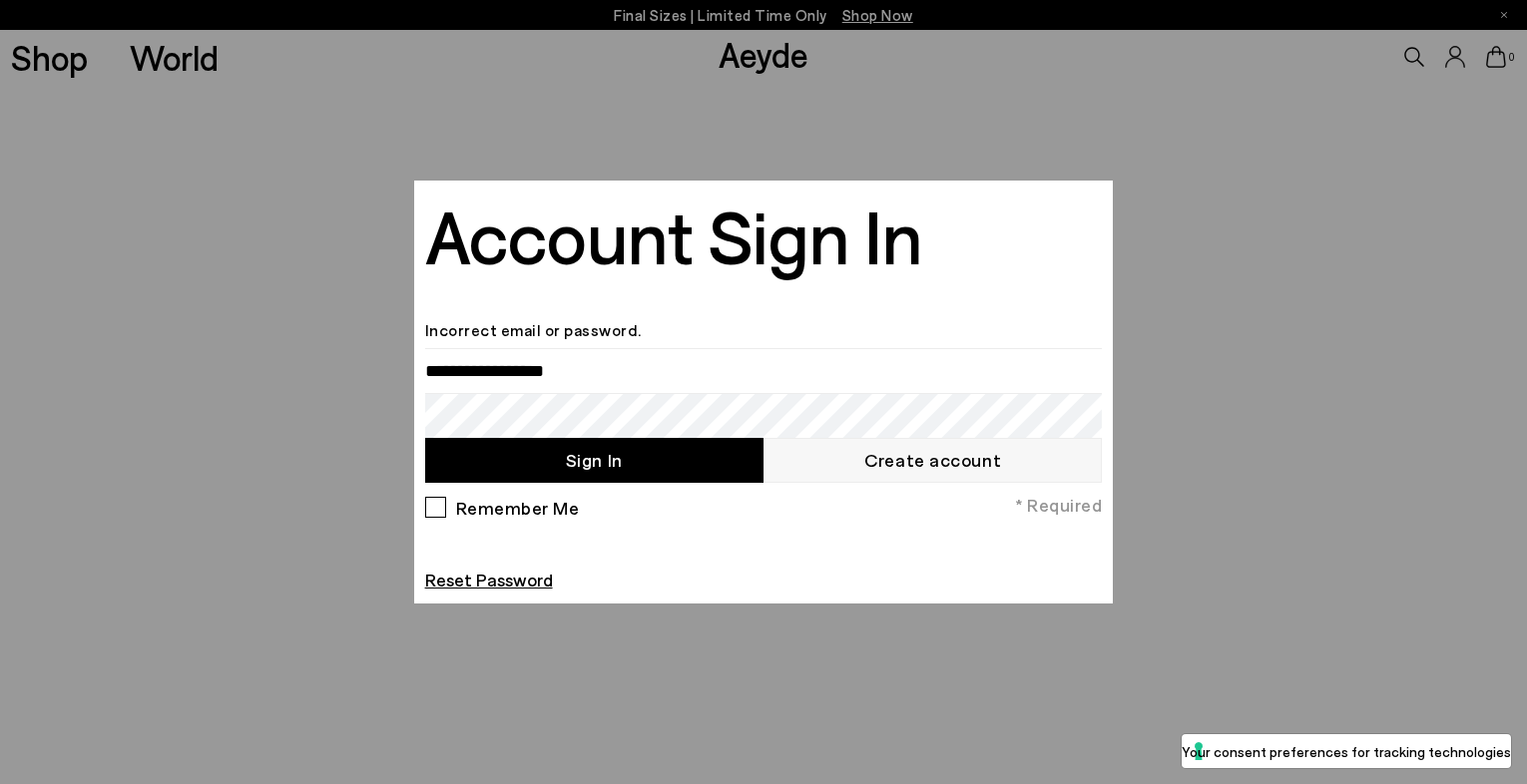click on "Sign In" at bounding box center [594, 460] 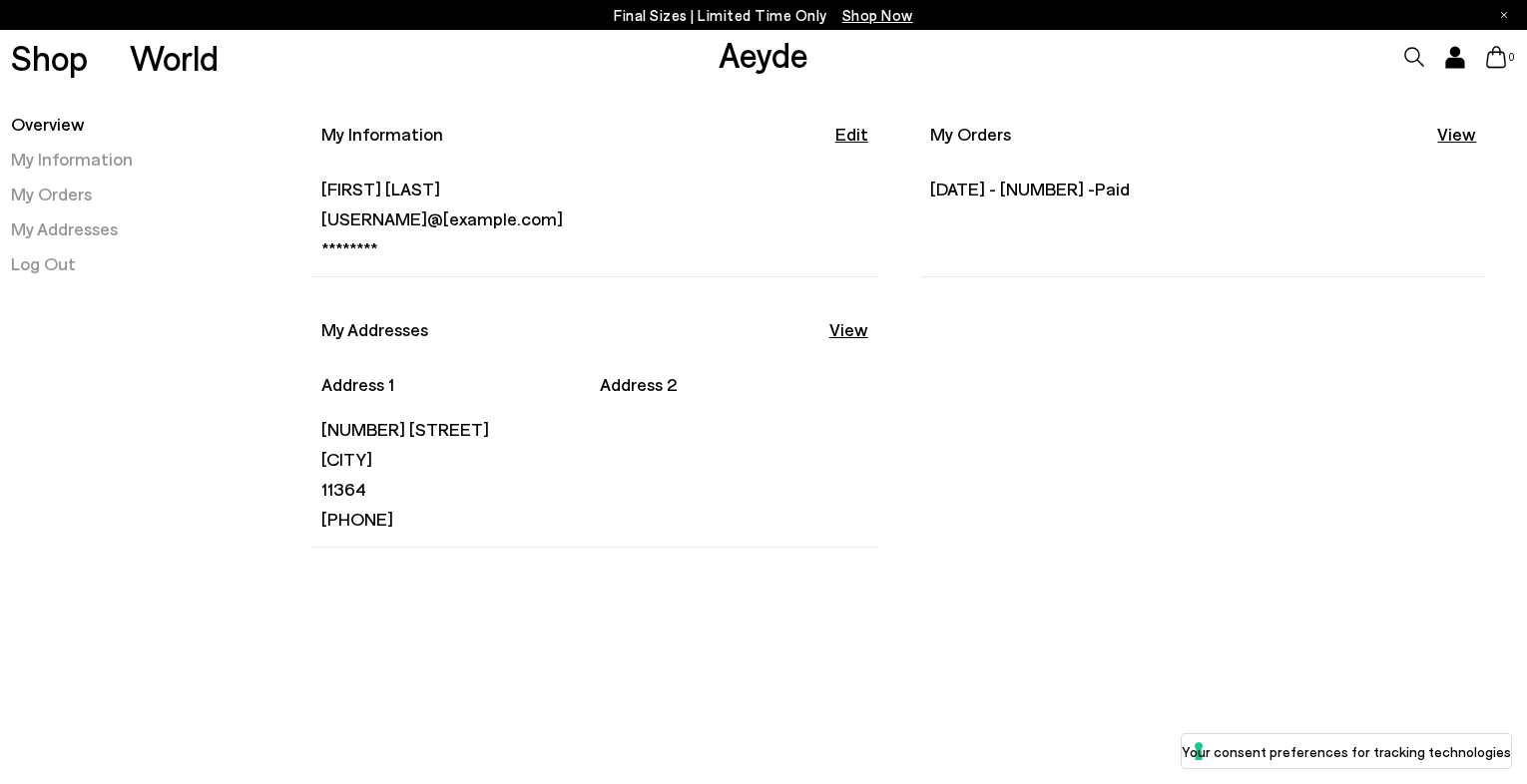 scroll, scrollTop: 0, scrollLeft: 0, axis: both 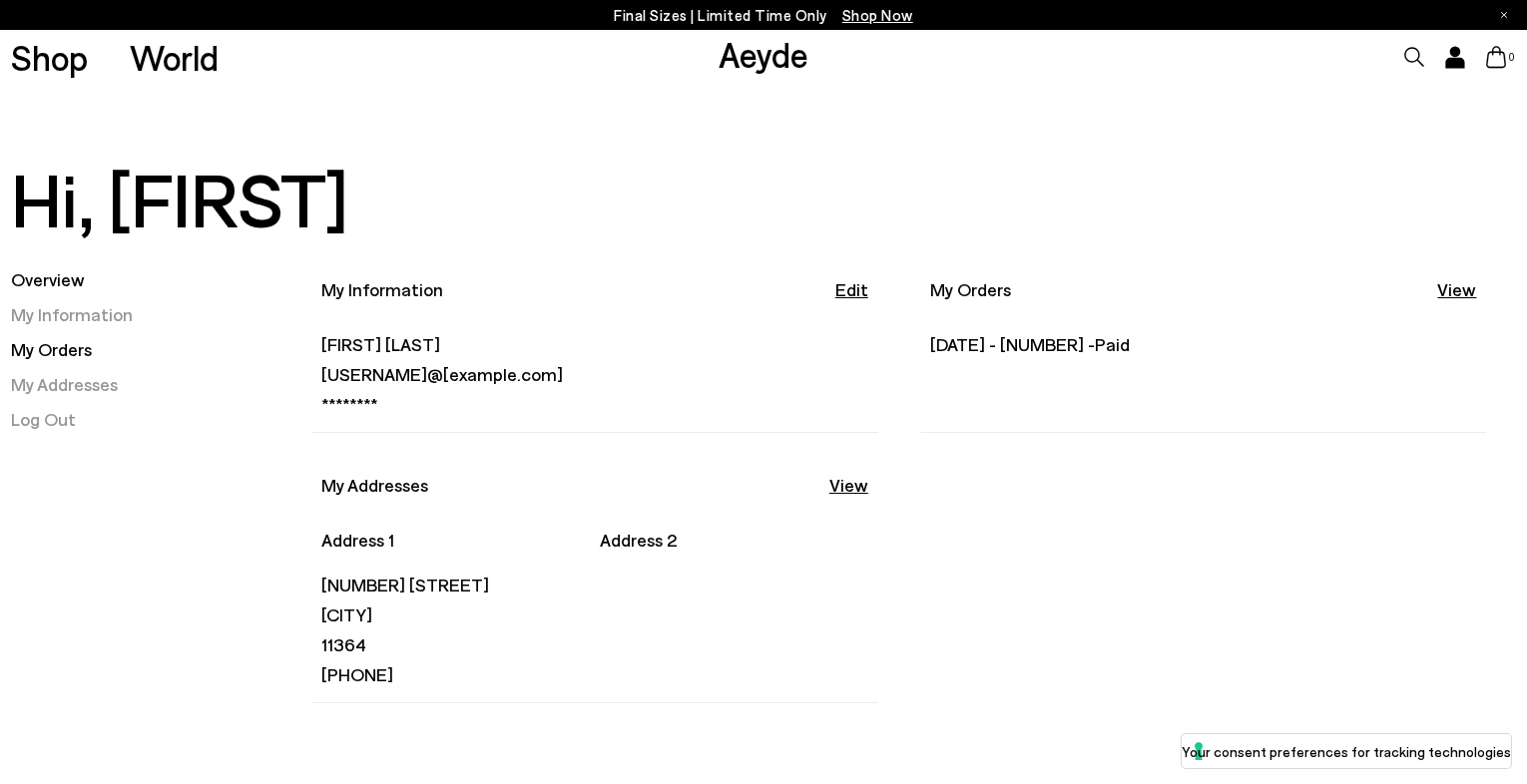 click on "My Orders" at bounding box center [51, 349] 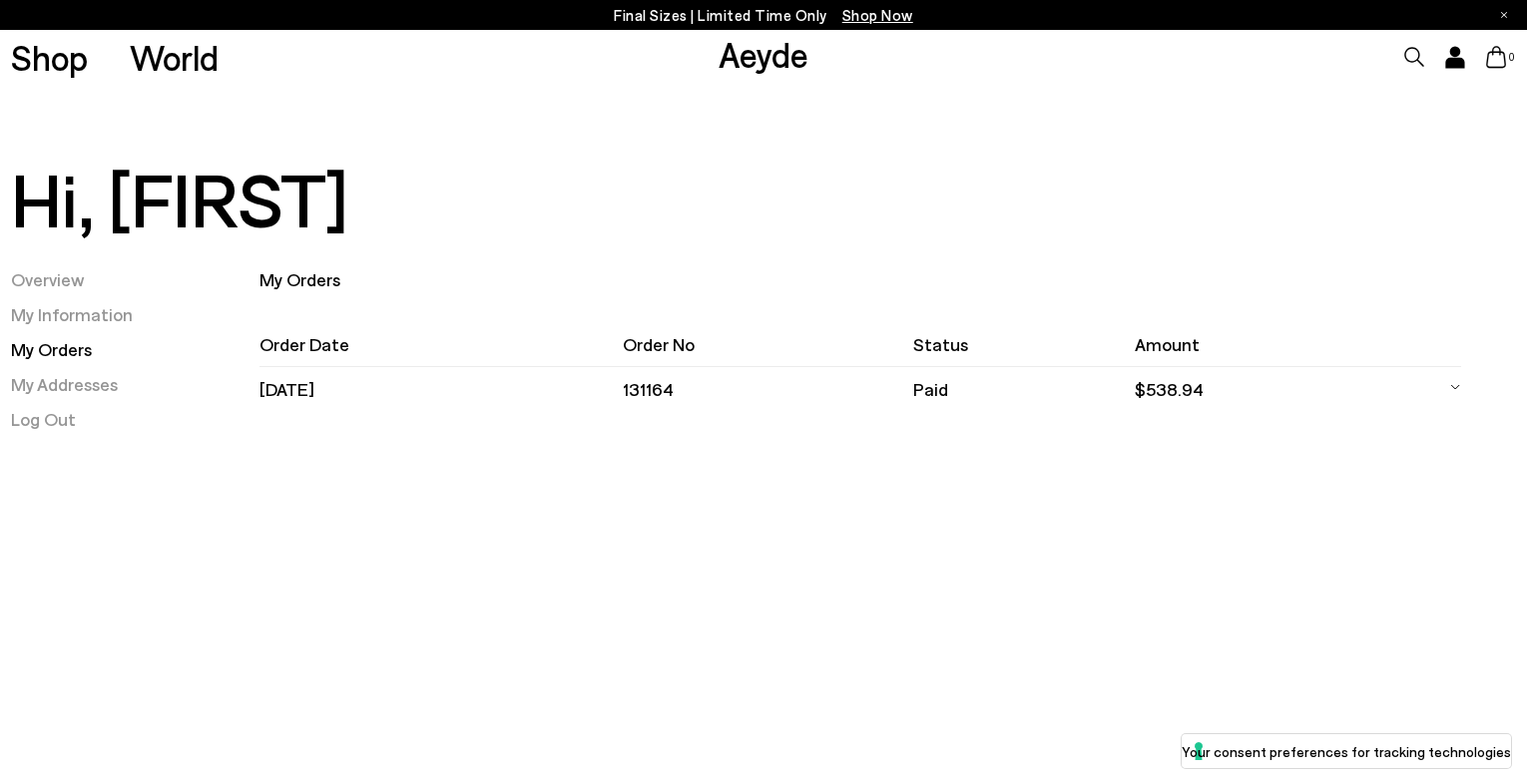 scroll, scrollTop: 0, scrollLeft: 0, axis: both 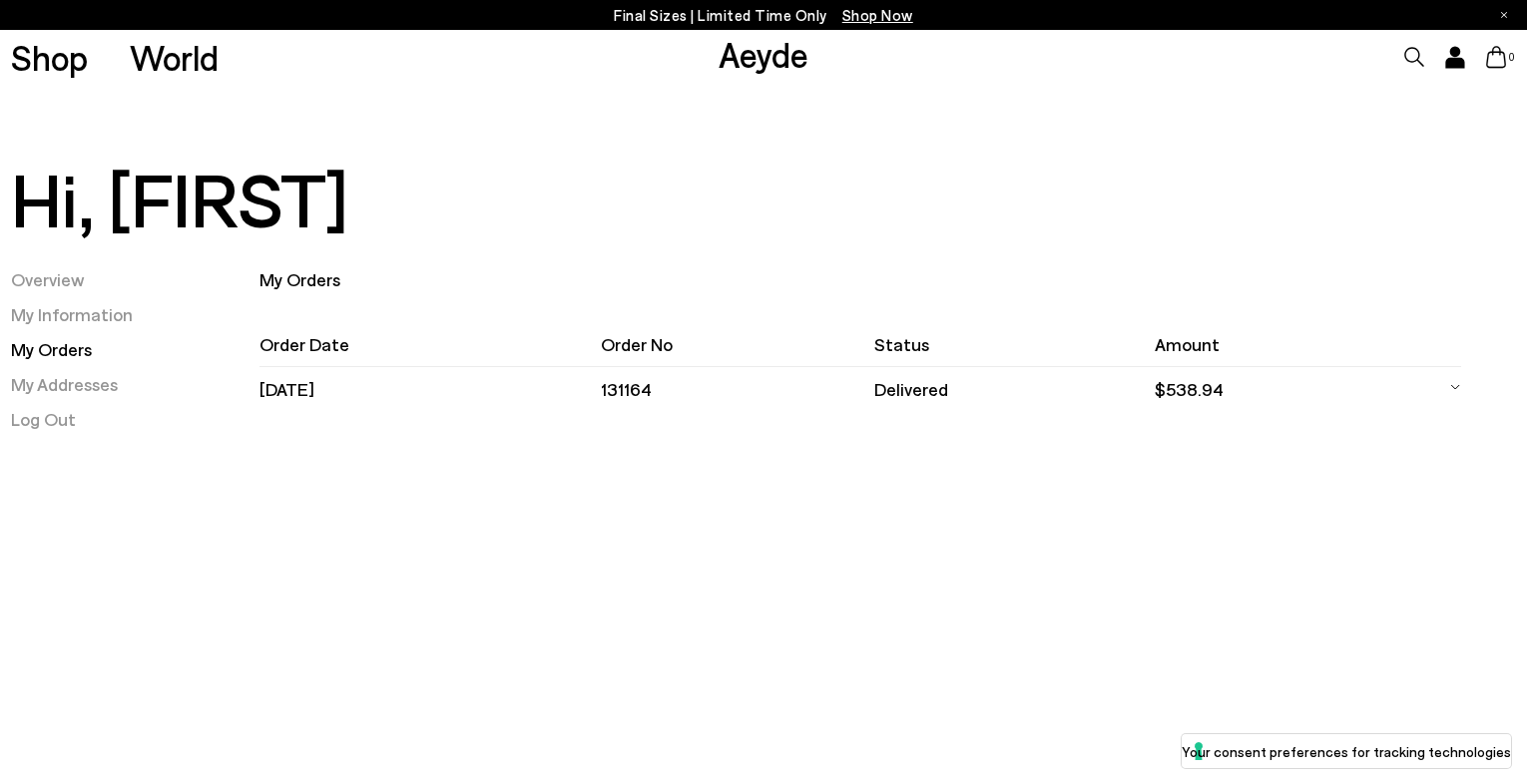 click on "$538.94" at bounding box center (1285, 389) 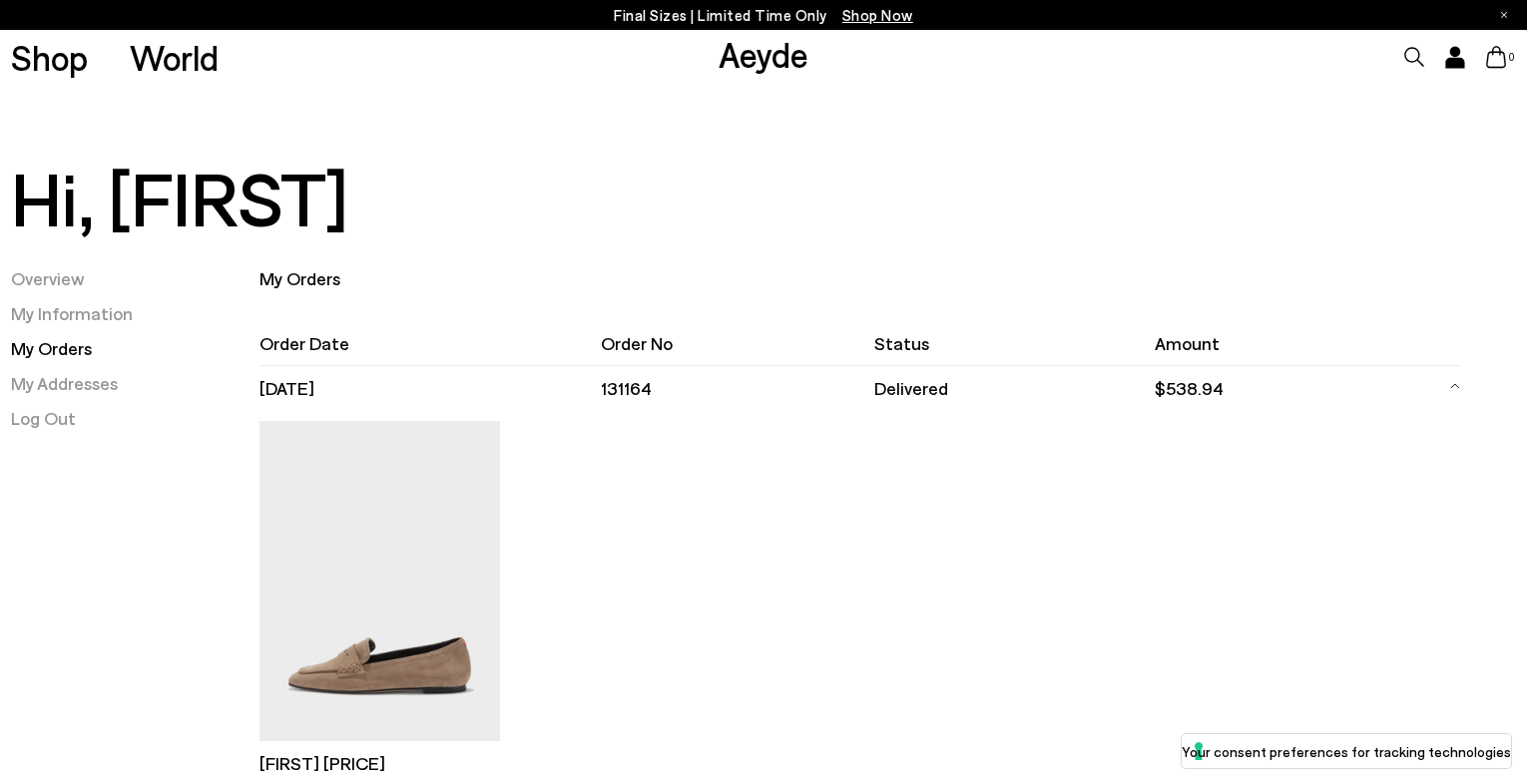 scroll, scrollTop: 0, scrollLeft: 0, axis: both 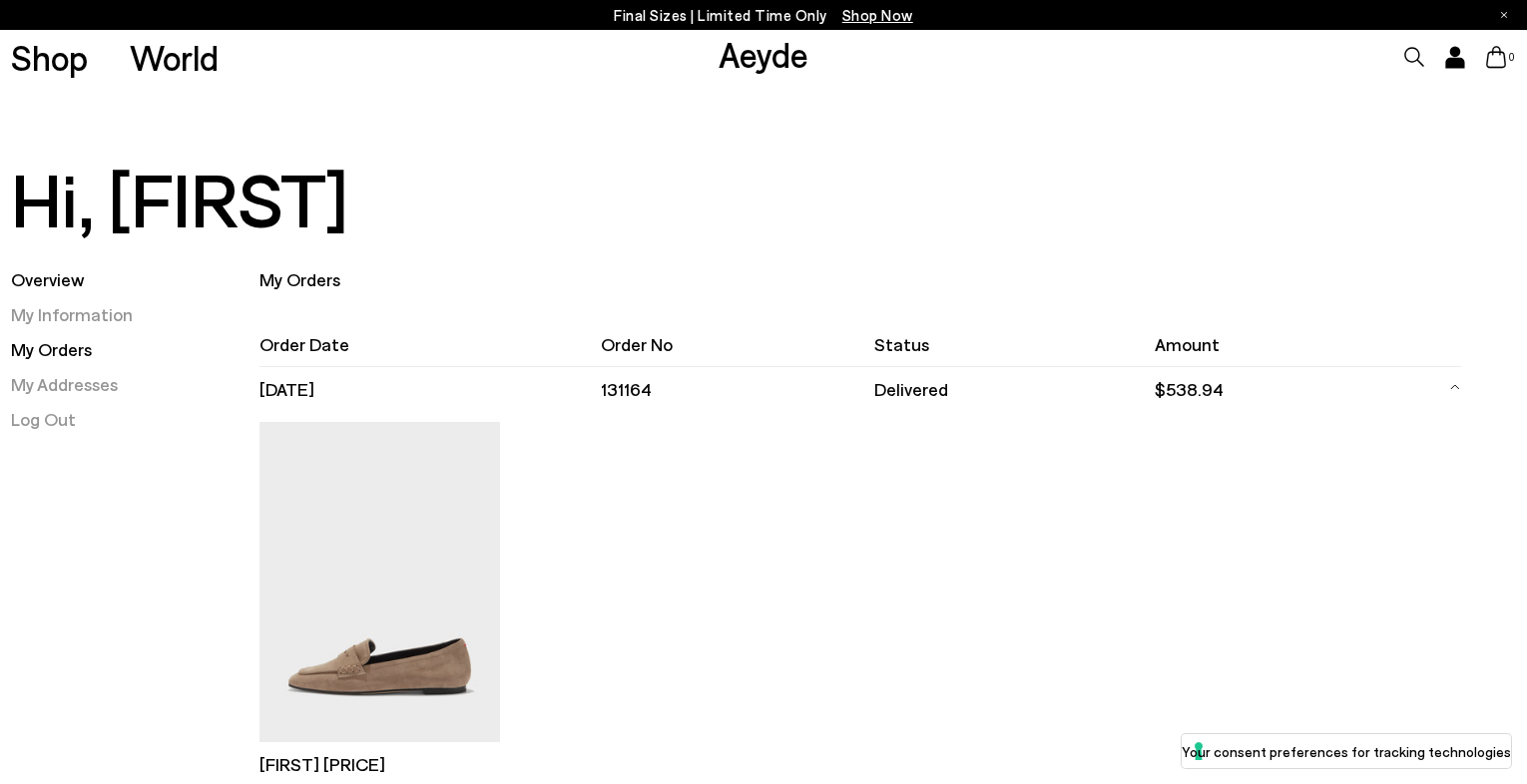 click on "Overview" at bounding box center (48, 279) 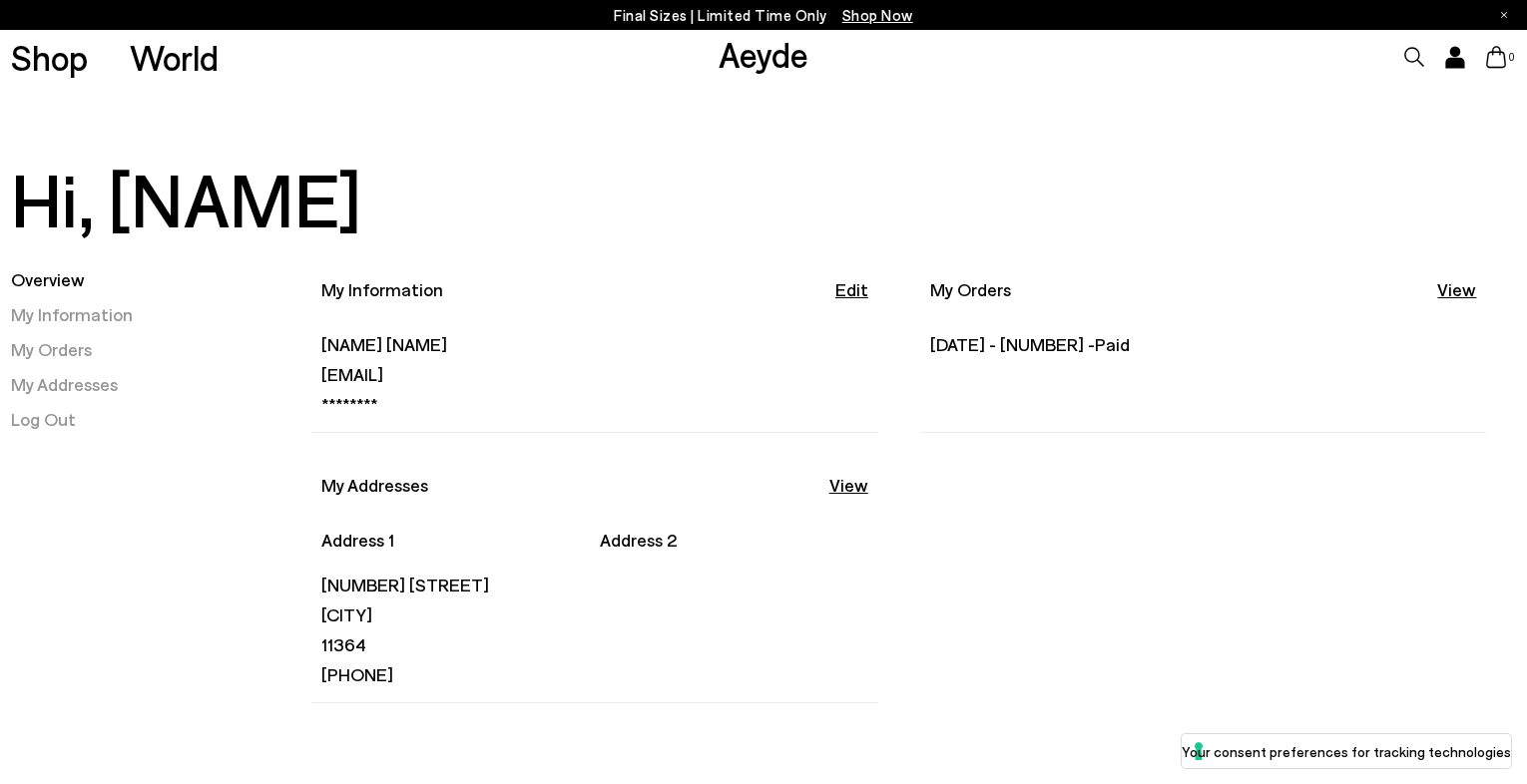 scroll, scrollTop: 0, scrollLeft: 0, axis: both 